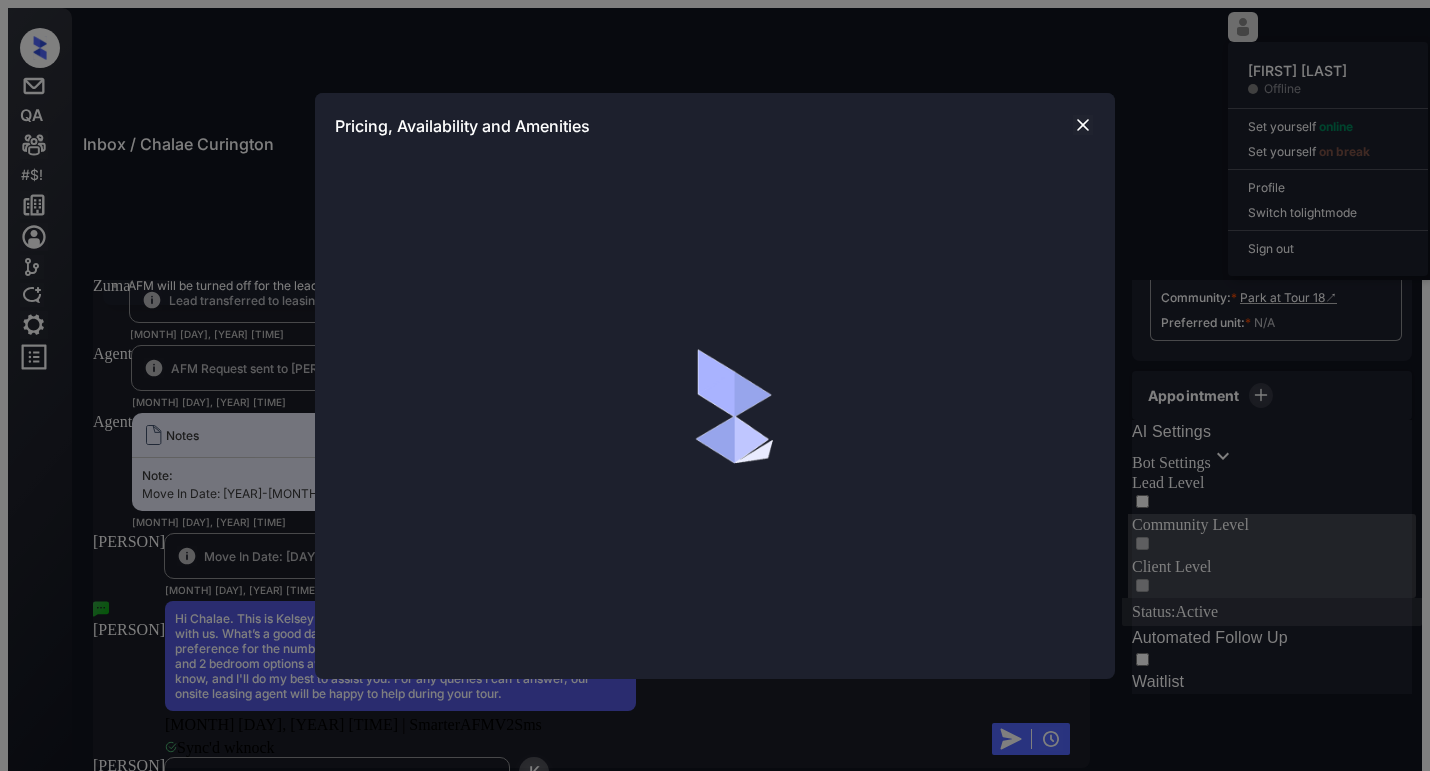 scroll, scrollTop: 0, scrollLeft: 0, axis: both 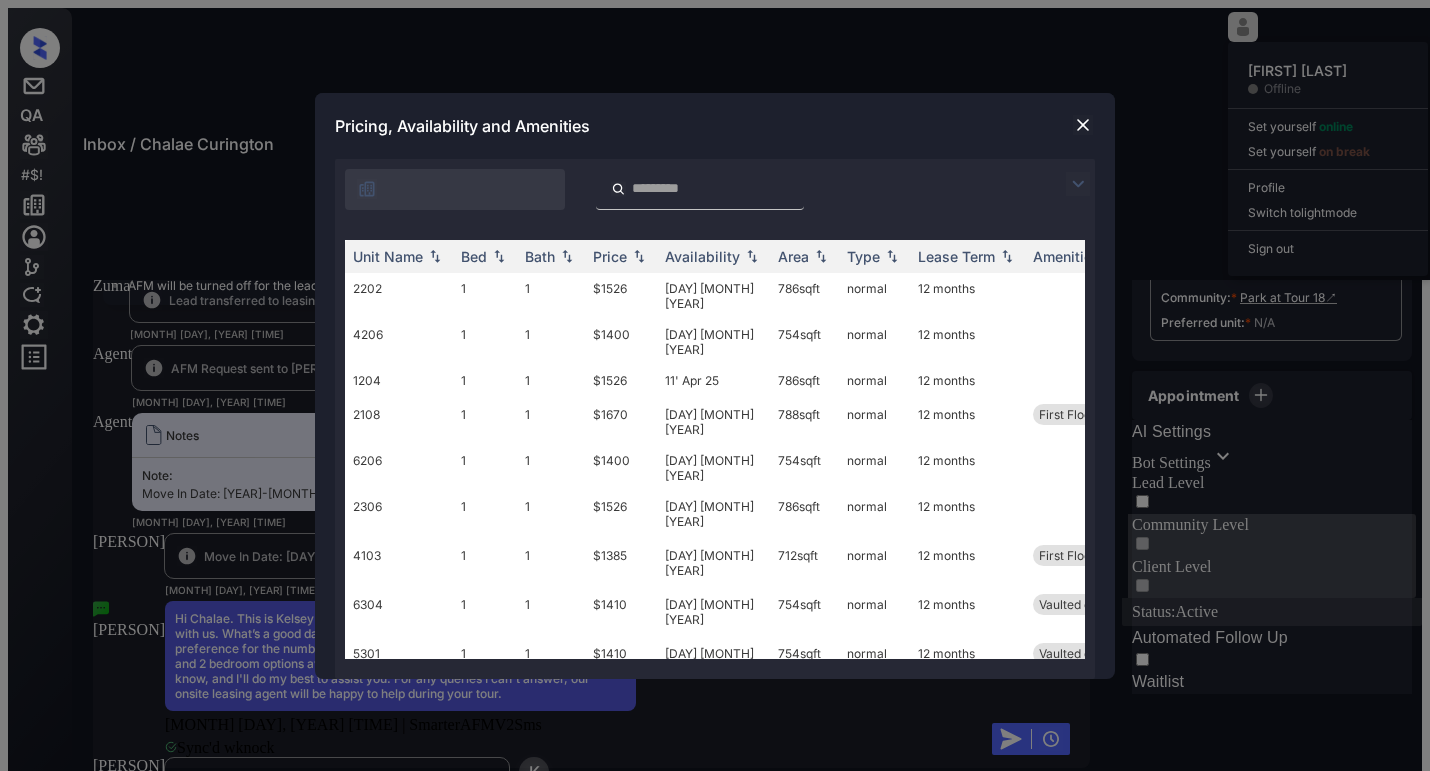 click at bounding box center [1083, 125] 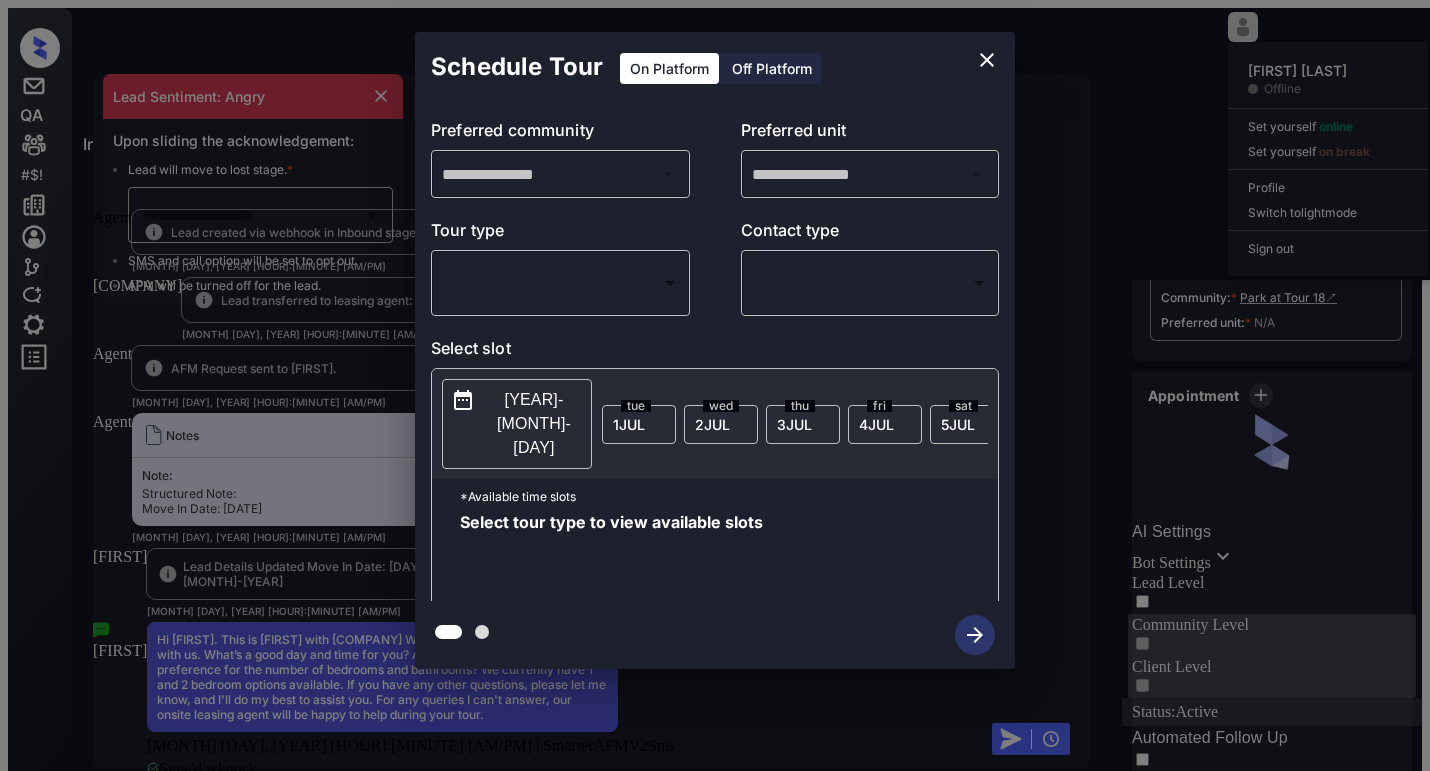 scroll, scrollTop: 0, scrollLeft: 0, axis: both 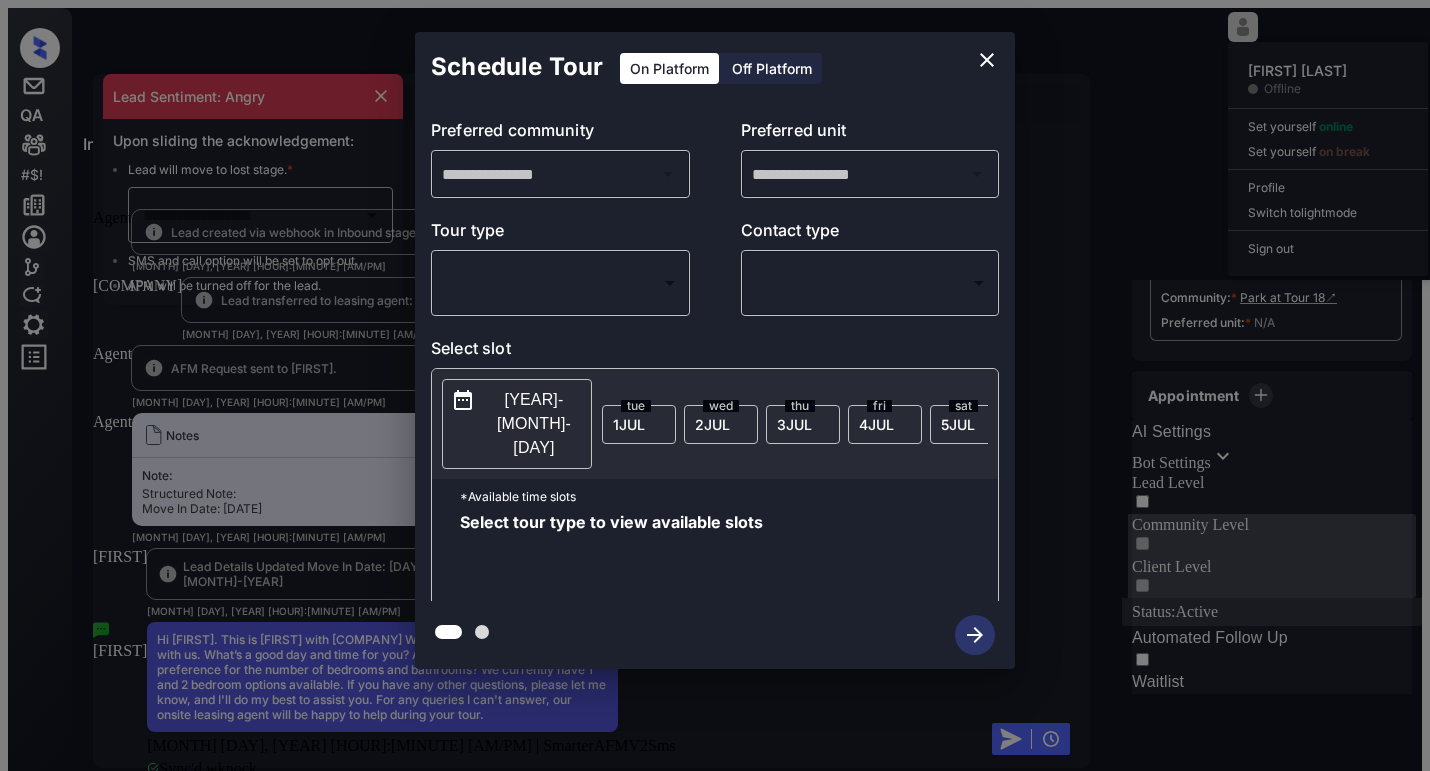click on "Inbox / [FIRST] [LAST] [FIRST] [LAST] Offline Set yourself   online Set yourself   on break Profile Switch to  light  mode Sign out Inbound Lost Lead Sentiment: Angry Upon sliding the acknowledgement:  Lead will move to lost stage. * ​ SMS and call option will be set to opt out. AFM will be turned off for the lead. [FIRST] New Message Agent Lead created via webhook in Inbound stage. [MONTH] [DAY], [YEAR] [HOUR]:[MINUTE] [AM/PM] A New Message Zuma Lead transferred to leasing agent: [FIRST] [MONTH] [DAY], [YEAR] [HOUR]:[MINUTE] [AM/PM]  Sync'd w  knock Z New Message Agent AFM Request sent to [FIRST]. [MONTH] [DAY], [YEAR] [HOUR]:[MINUTE] [AM/PM] A New Message Agent Notes Note: Structured Note:
Move In Date: [YEAR]-[MONTH]-[DAY]
[MONTH] [DAY], [YEAR] [HOUR]:[MINUTE] [AM/PM] A New Message [FIRST] Lead Details Updated
Move In Date:  [DAY]-[MONTH]-[YEAR]
[MONTH] [DAY], [YEAR] [HOUR]:[MINUTE] [AM/PM] K New Message [FIRST] [MONTH] [DAY], [YEAR] [HOUR]:[MINUTE] [AM/PM]   | SmarterAFMV2Sms  Sync'd w  knock K New Message [FIRST] Lead archived by [FIRST]! [MONTH] [DAY], [YEAR] [HOUR]:[MINUTE] [AM/PM] K New Message [FIRST] [MONTH] [DAY], [YEAR] [HOUR]:[MINUTE] [AM/PM]   | InboundFollowUp-1-Sms  Sync'd w  knock K New Message" at bounding box center [715, 472] 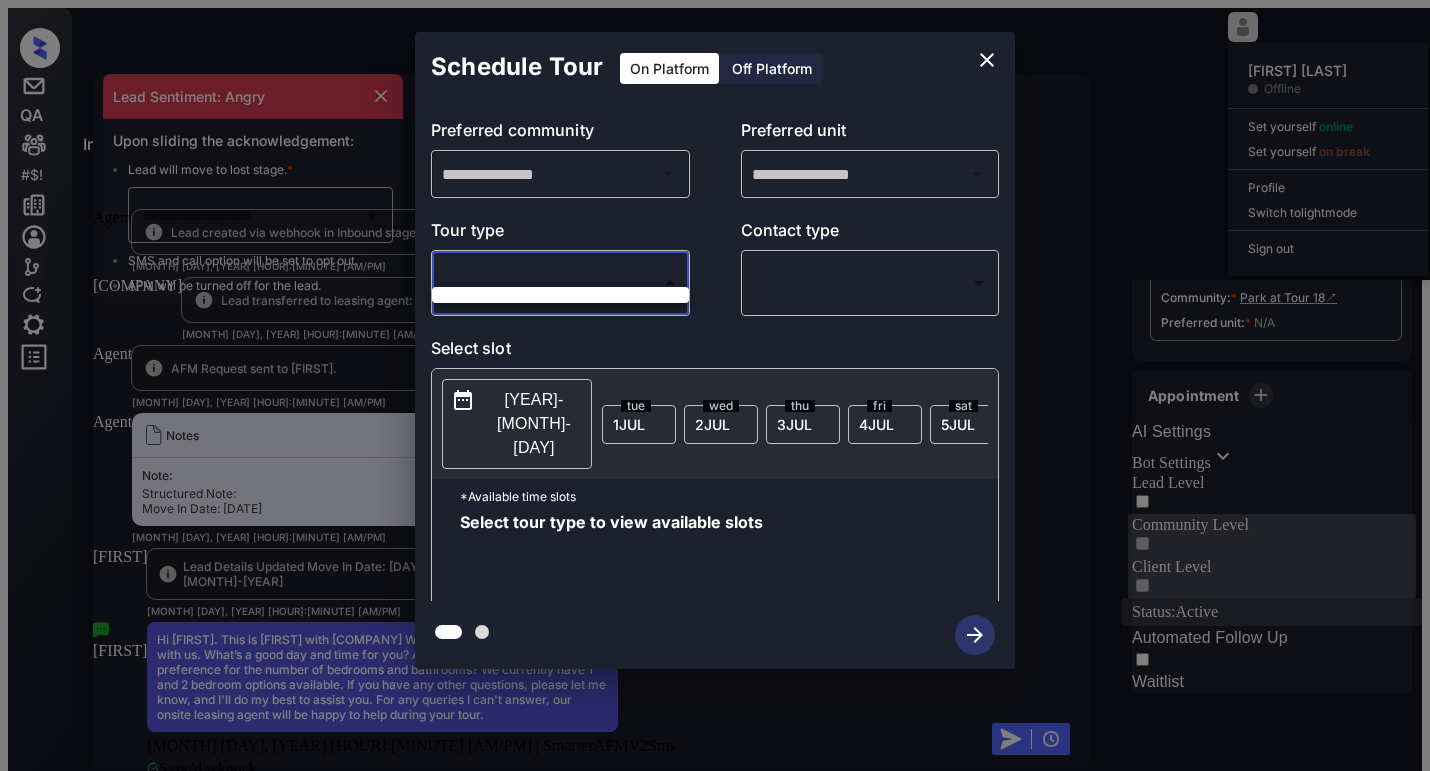 click at bounding box center [715, 385] 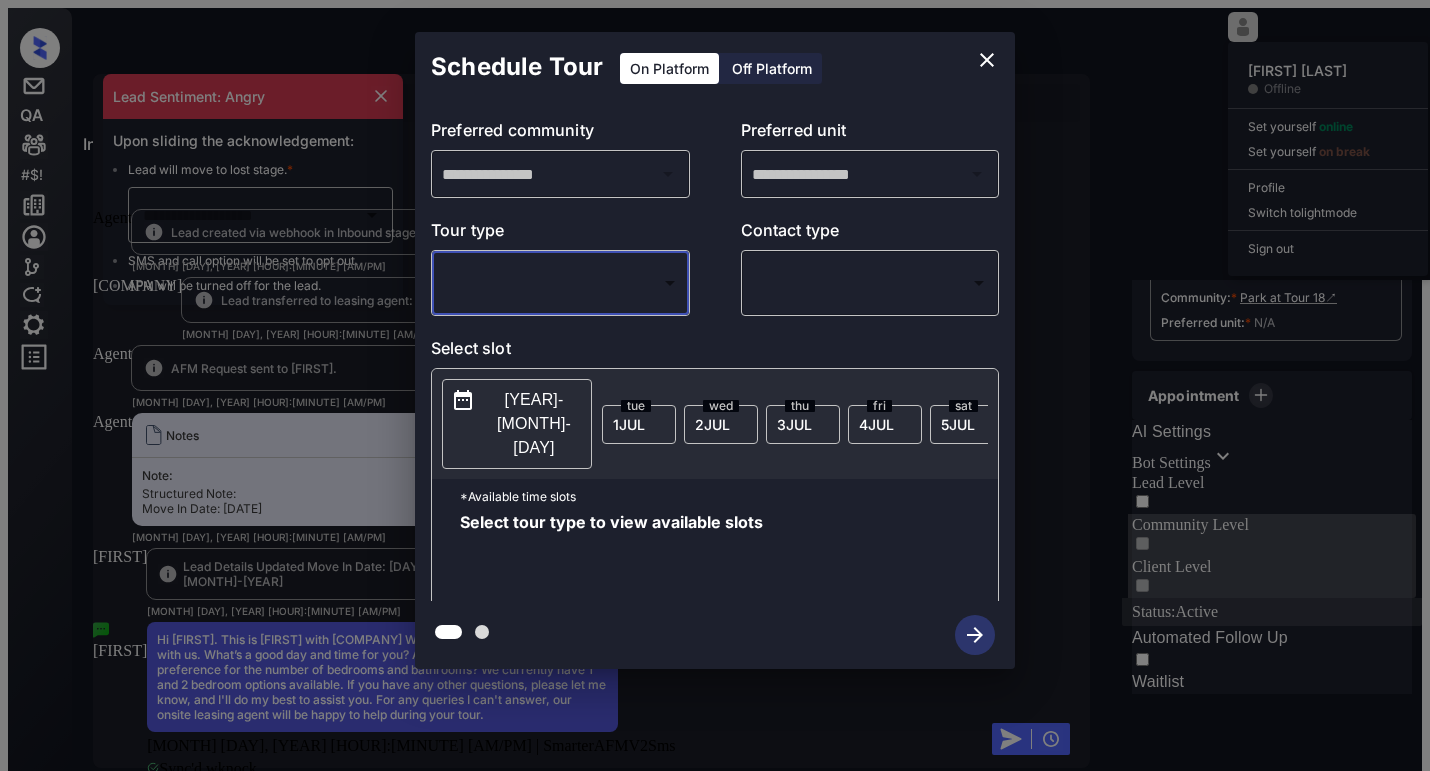 click at bounding box center [987, 60] 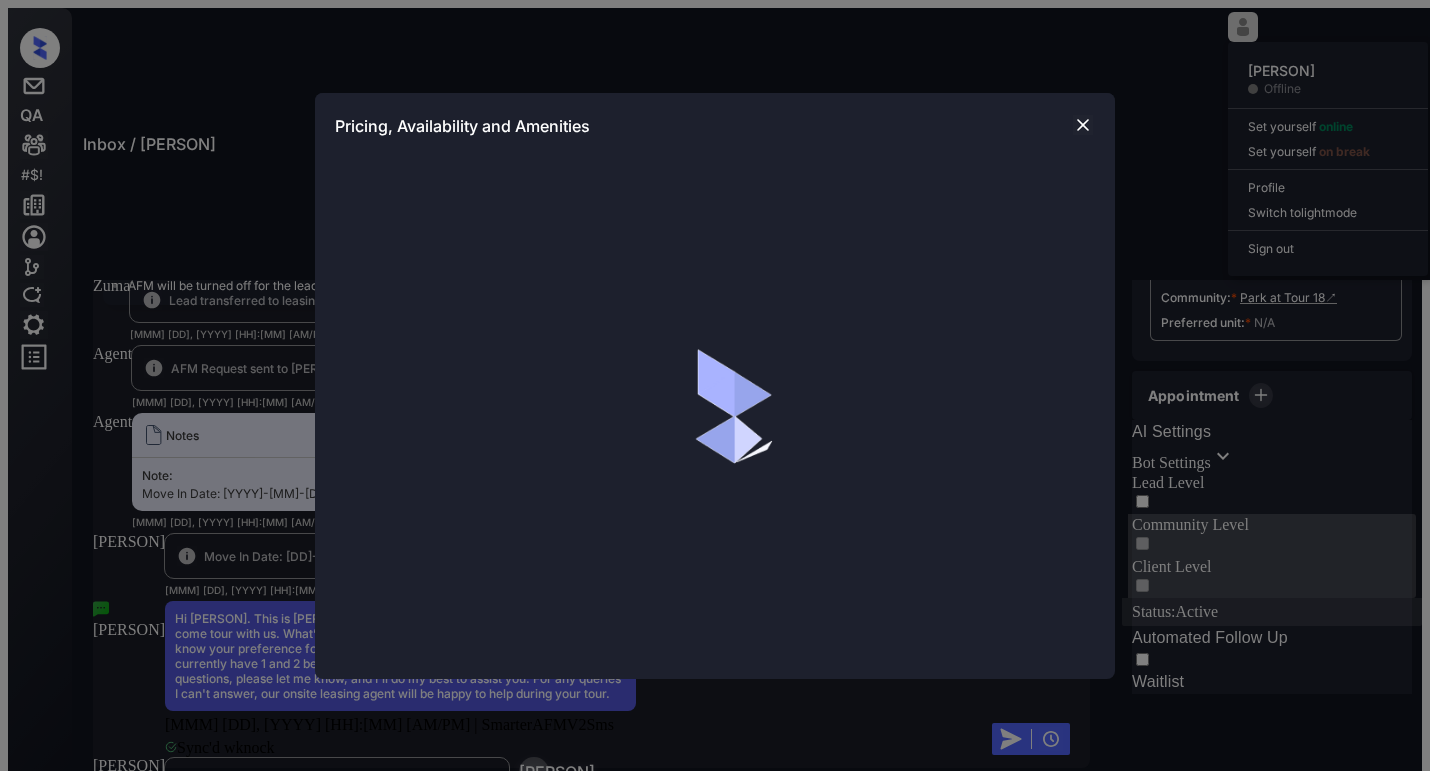 scroll, scrollTop: 0, scrollLeft: 0, axis: both 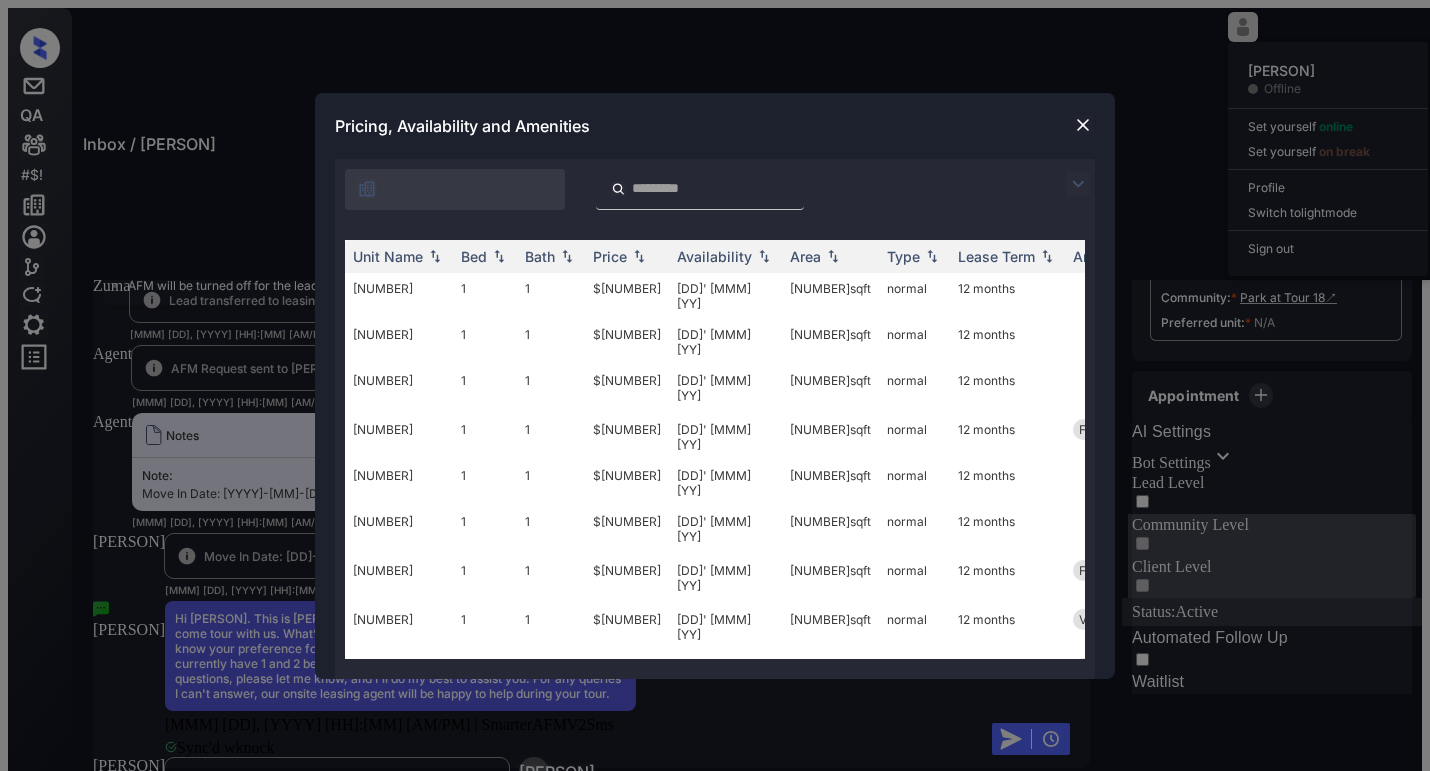 click at bounding box center (1083, 125) 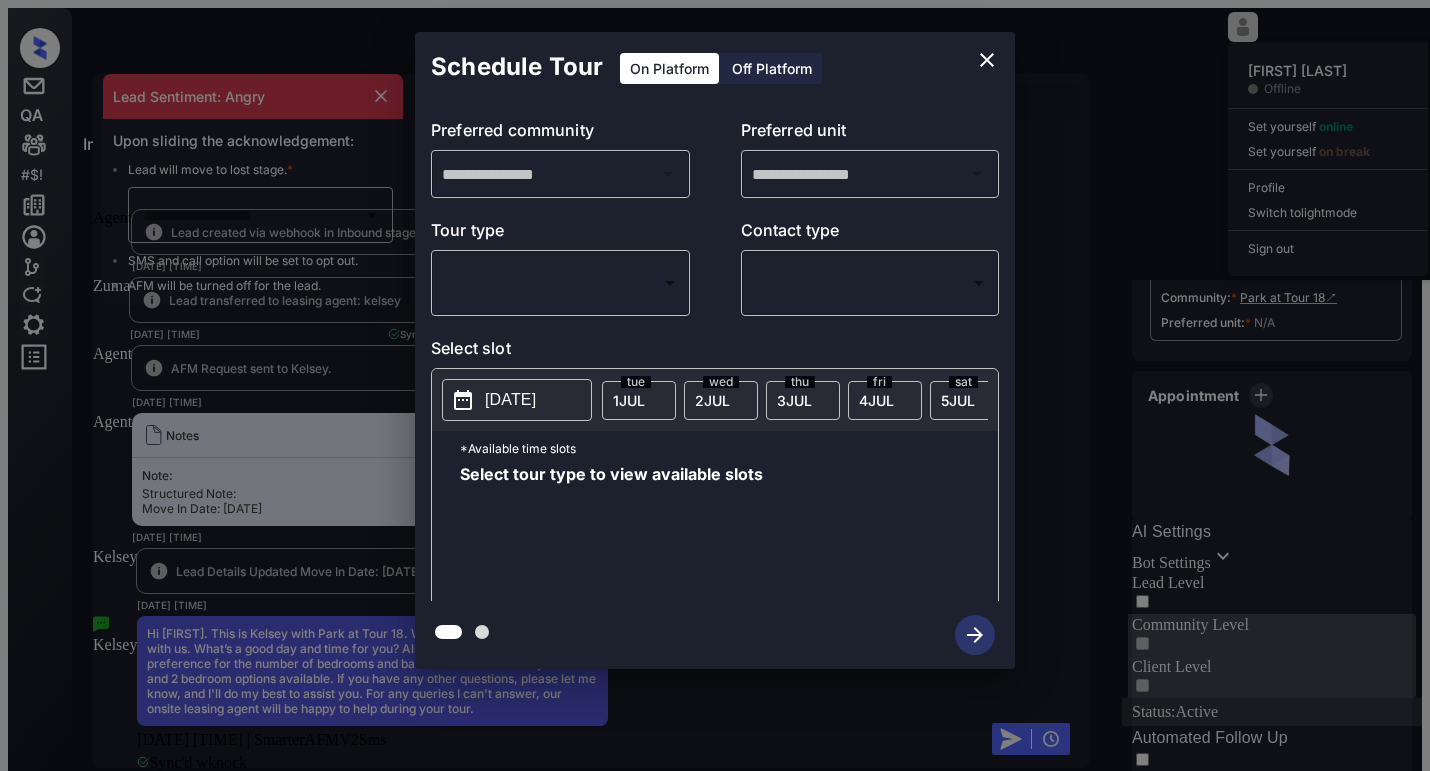 scroll, scrollTop: 0, scrollLeft: 0, axis: both 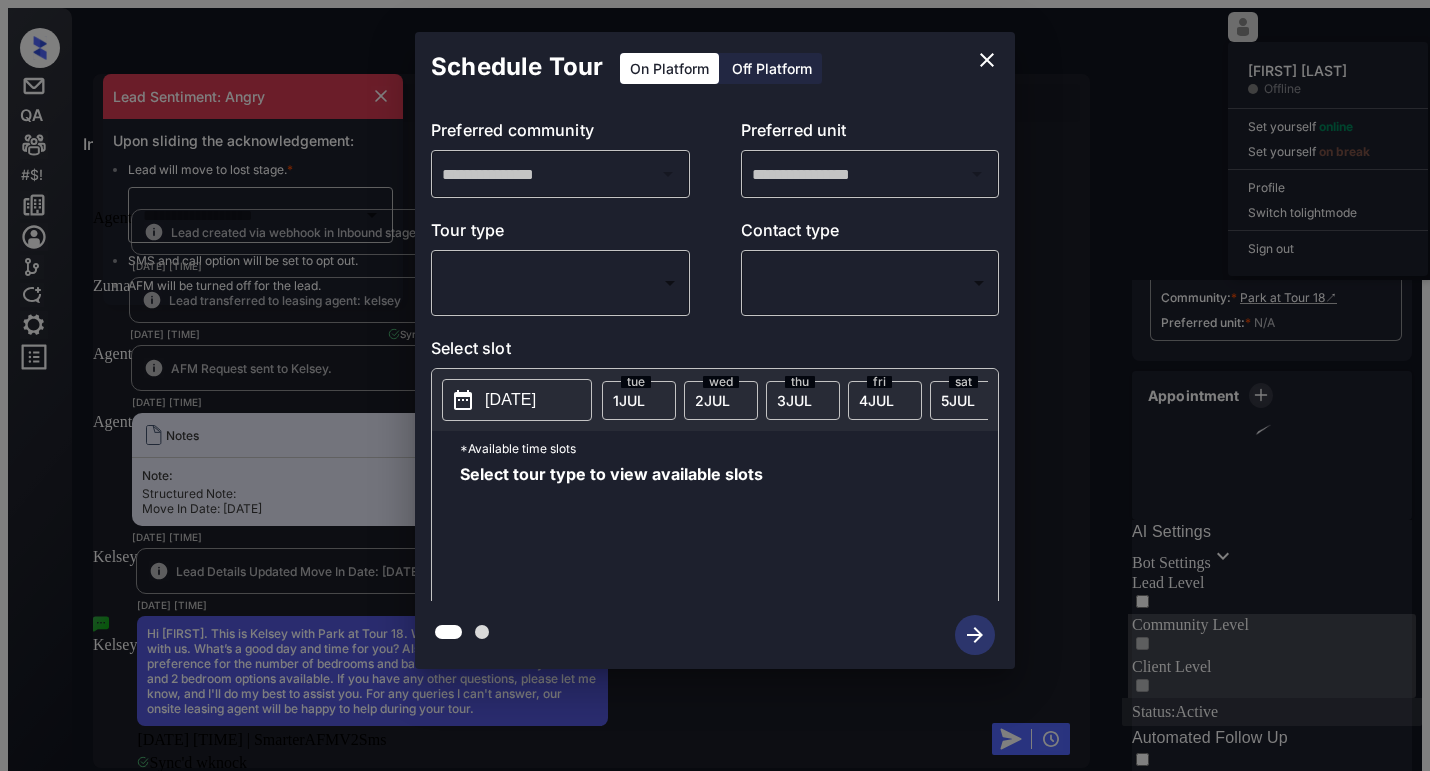 click on "Inbox / [FIRST] [LAST] Offline Set yourself   online Set yourself   on break Profile Switch to  light  mode Sign out Inbound Lost Lead Sentiment: Angry Upon sliding the acknowledgement:  Lead will move to lost stage. * ​ SMS and call option will be set to opt out. AFM will be turned off for the lead. Kelsey New Message Agent Lead created via webhook in Inbound stage. [DATE] [TIME] A New Message Zuma Lead transferred to leasing agent: kelsey [DATE] [TIME]  Sync'd w  knock Z New Message Agent AFM Request sent to Kelsey. [DATE] [TIME] A New Message Agent Notes Note: Structured Note:
Move In Date: [DATE]
[DATE] [TIME] A New Message Kelsey Lead Details Updated
Move In Date:  [DATE]
[DATE] [TIME] K New Message Kelsey [DATE] [TIME]   | SmarterAFMV2Sms  Sync'd w  knock K New Message Kelsey Lead archived by Kelsey! [DATE] [TIME] K New Message Kelsey [DATE] [TIME]   | InboundFollowUp-1-Sms  Sync'd w  knock K New Message" at bounding box center (715, 472) 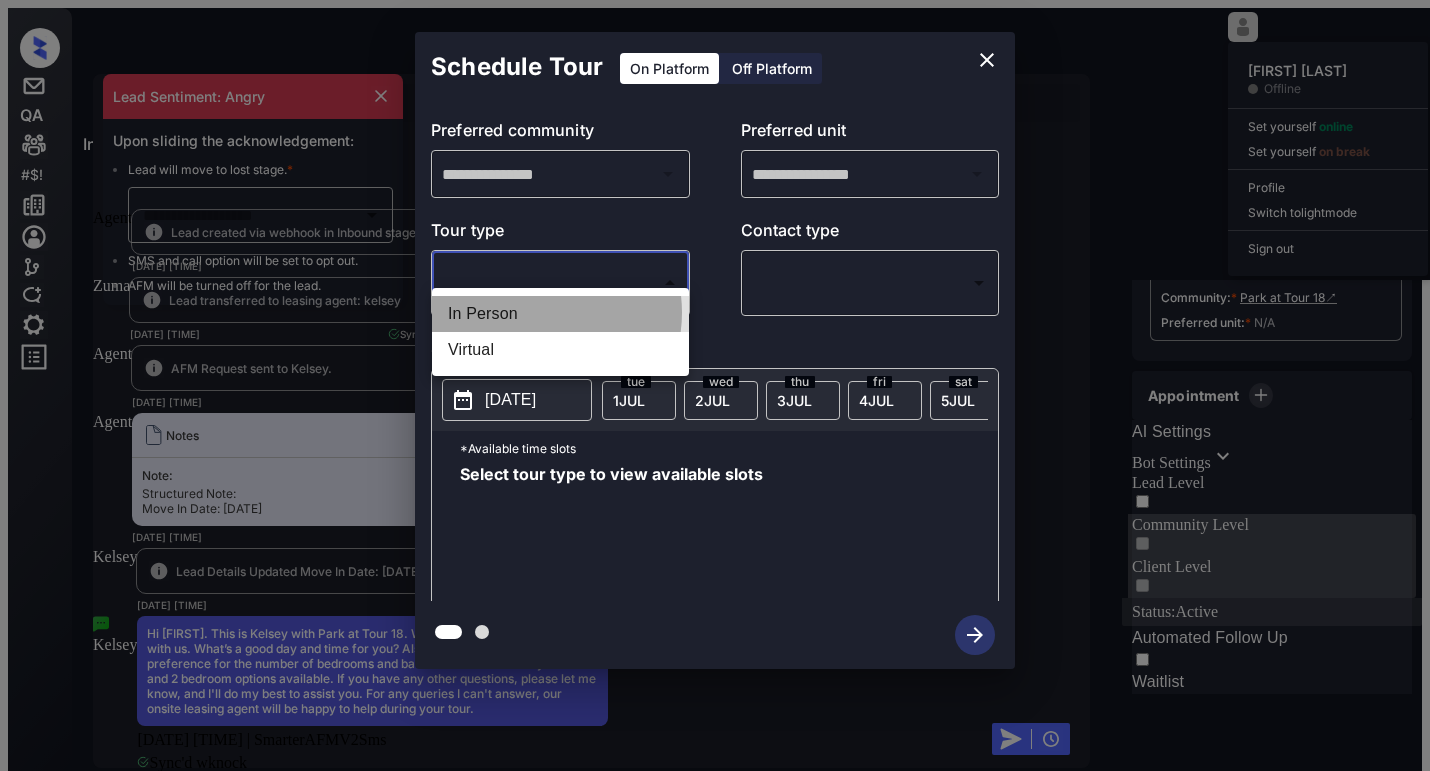 click on "In Person" at bounding box center (560, 314) 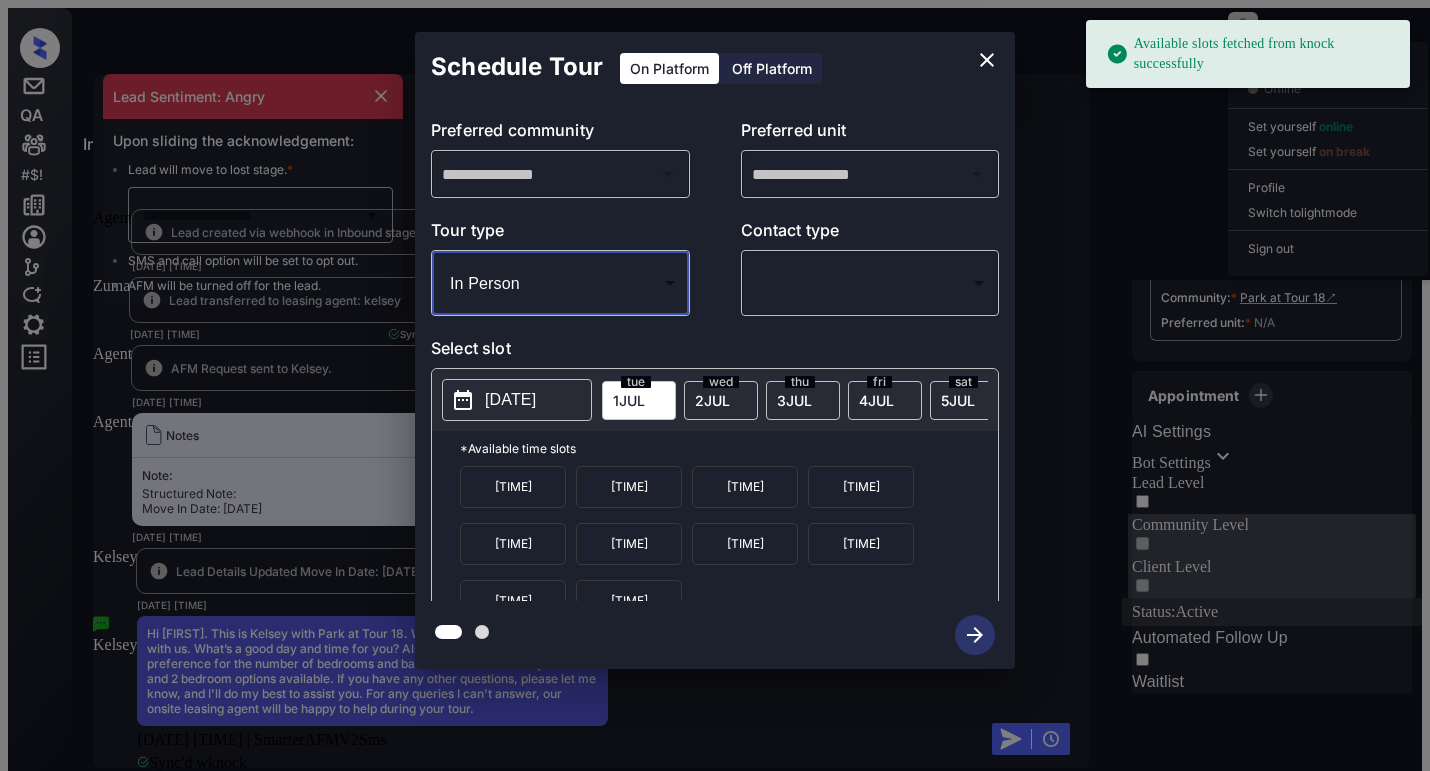 click at bounding box center (987, 60) 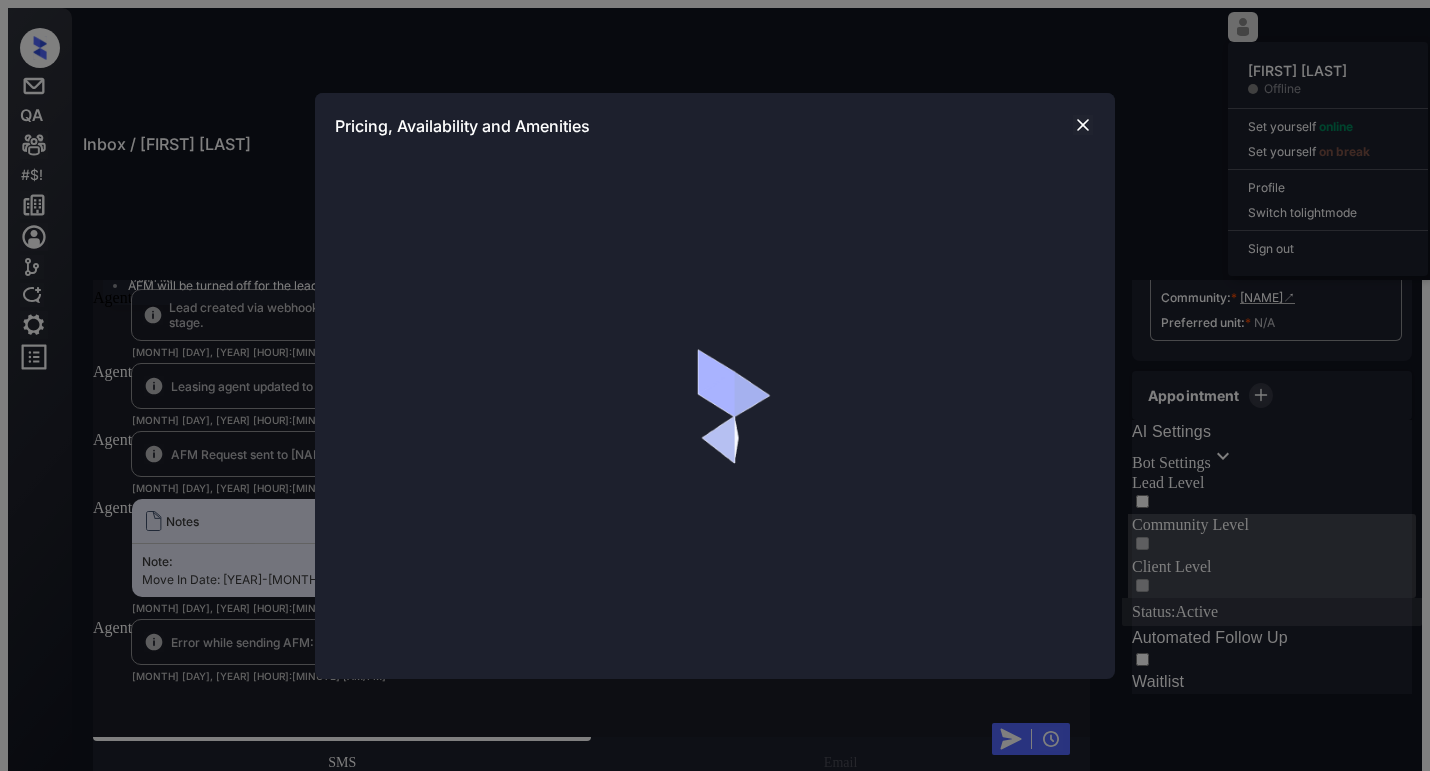scroll, scrollTop: 0, scrollLeft: 0, axis: both 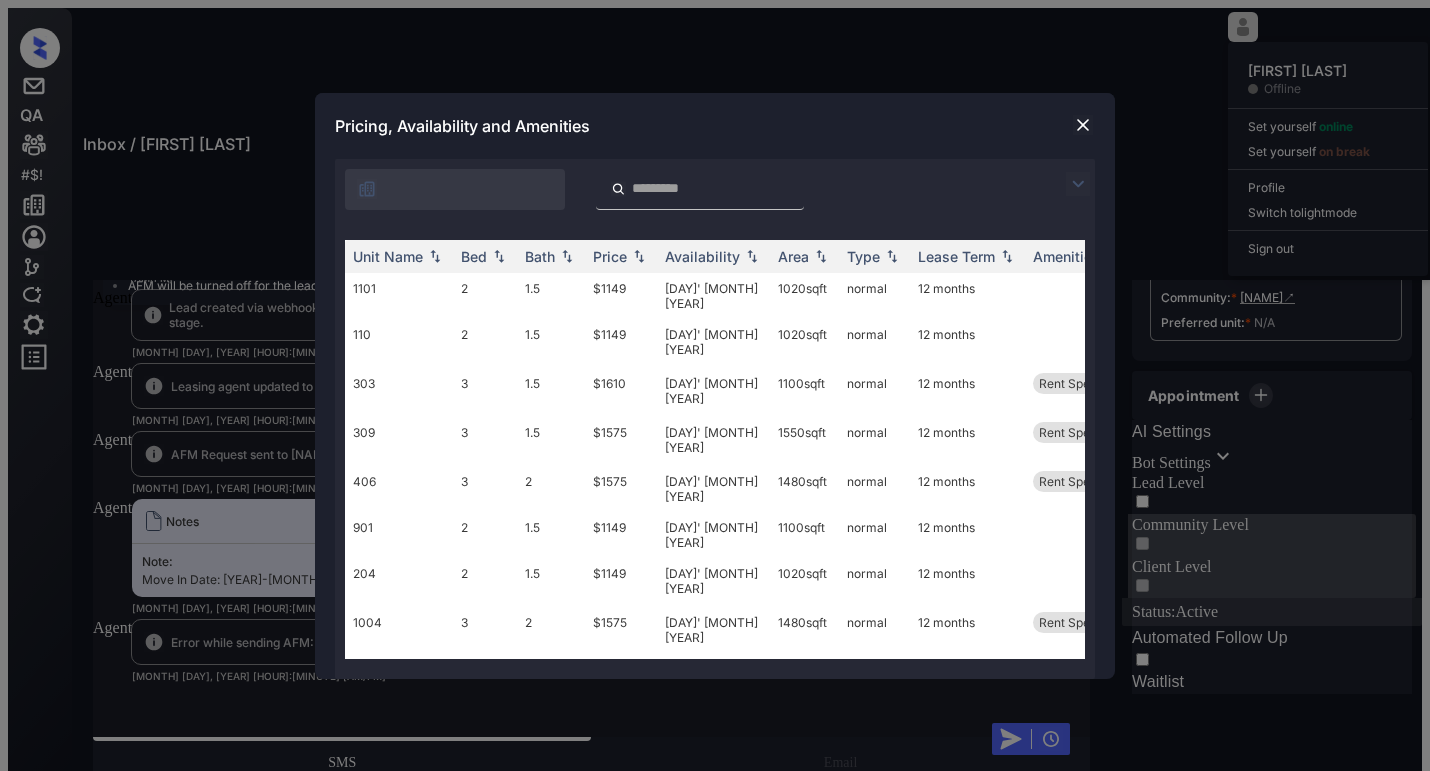 click at bounding box center [1083, 125] 